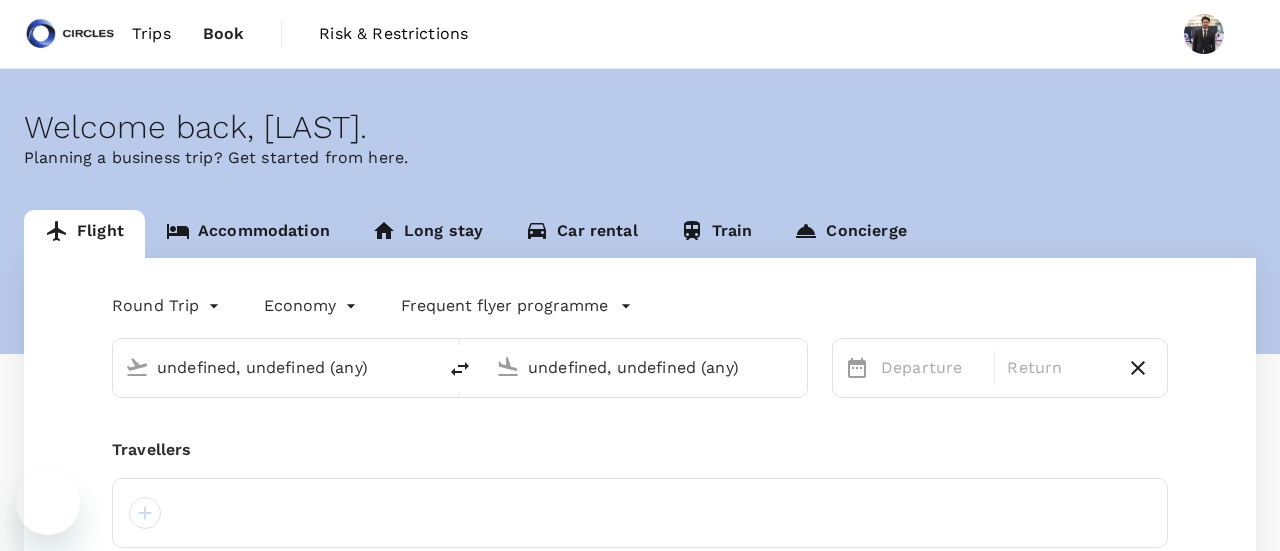 type on "[CITY] ([CODE])" 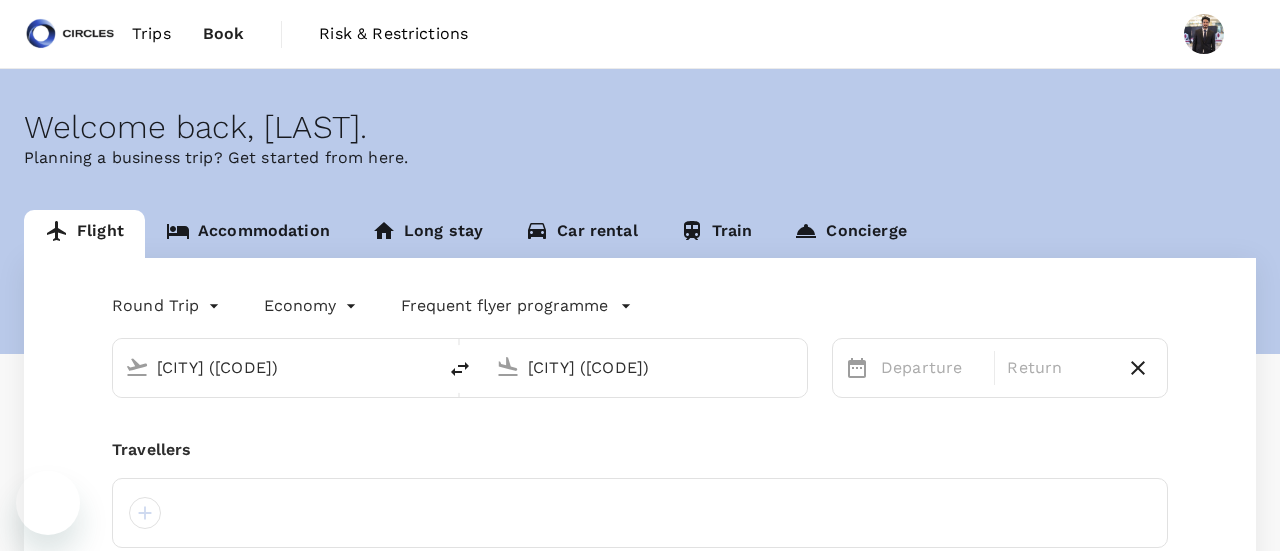 type 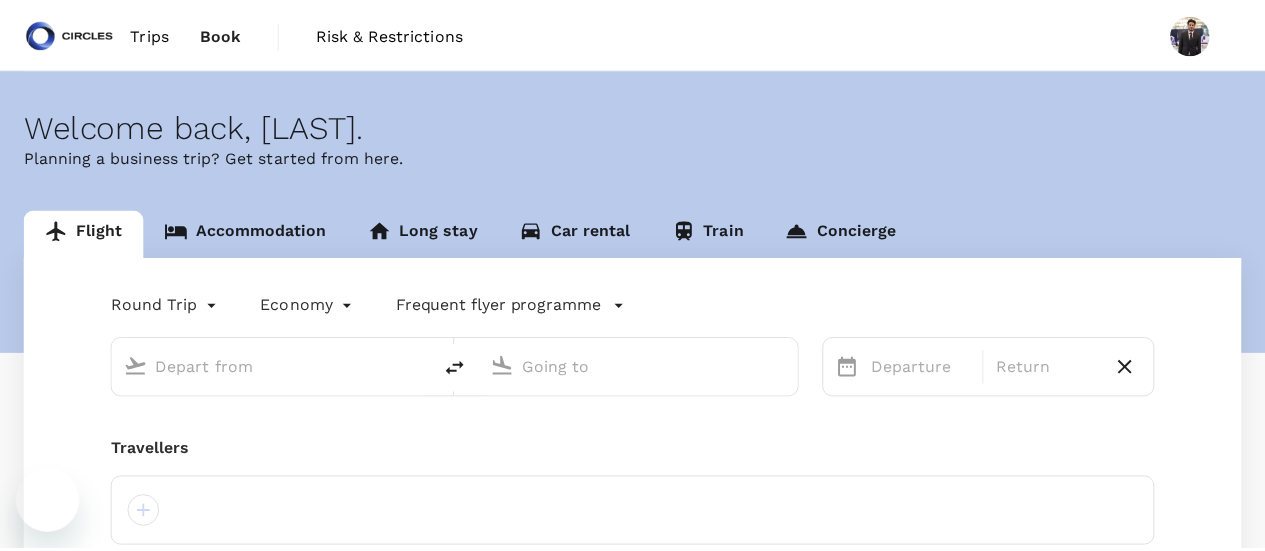 scroll, scrollTop: 0, scrollLeft: 0, axis: both 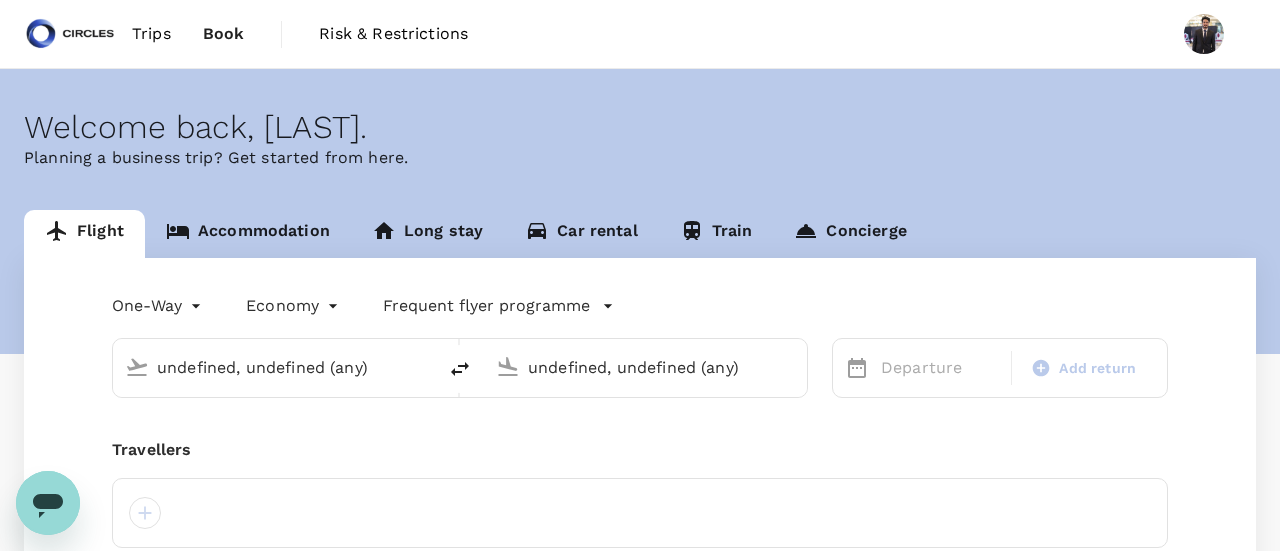 type 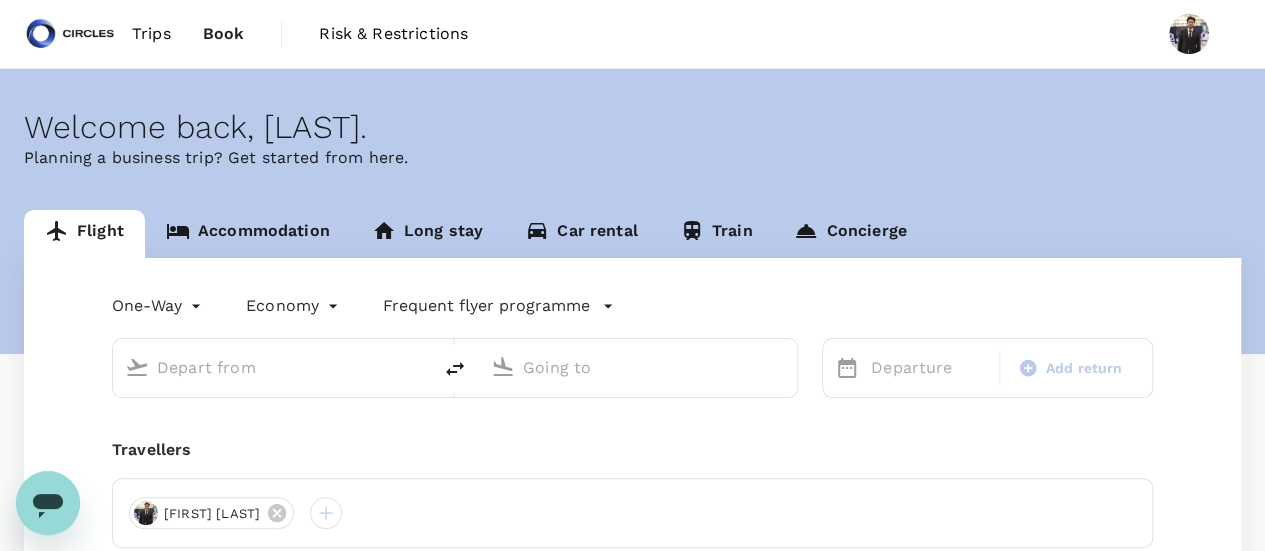type on "roundtrip" 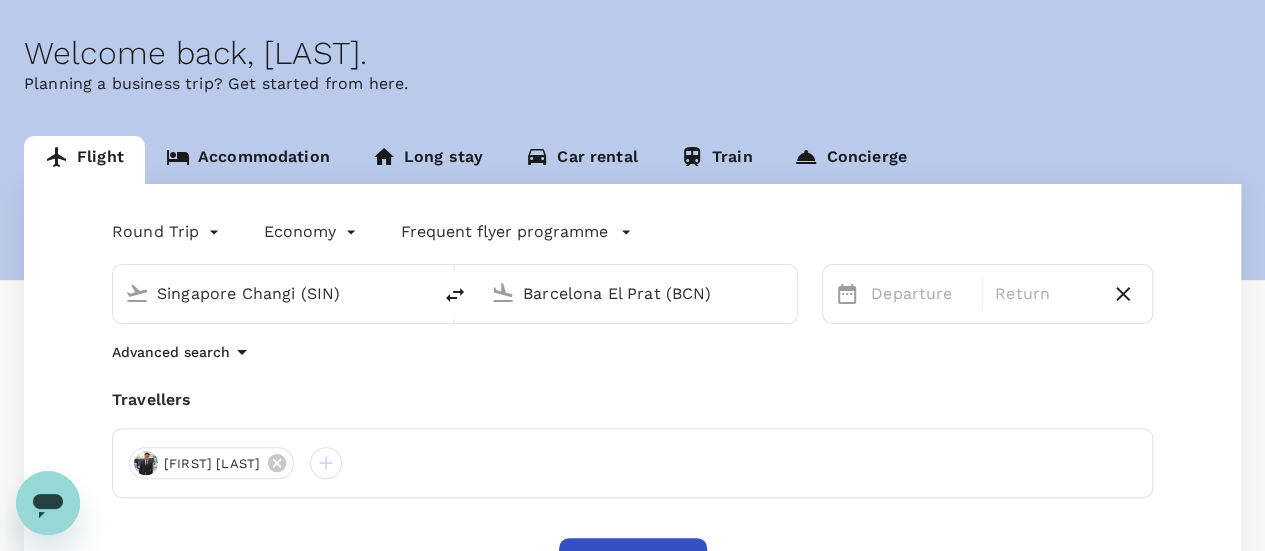 scroll, scrollTop: 0, scrollLeft: 0, axis: both 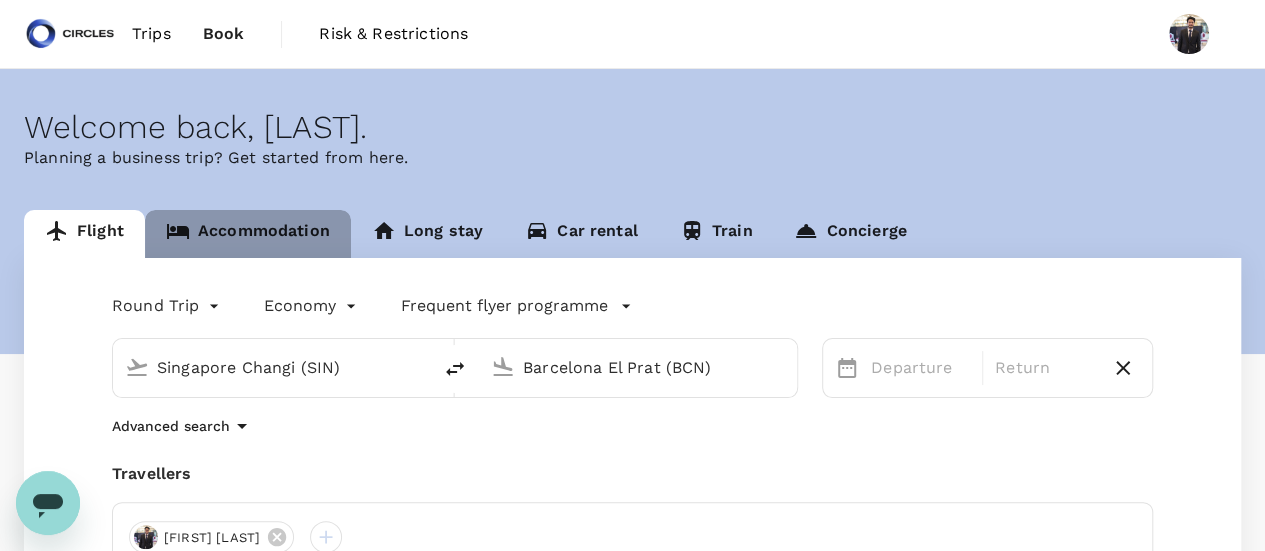 click on "Accommodation" at bounding box center [248, 234] 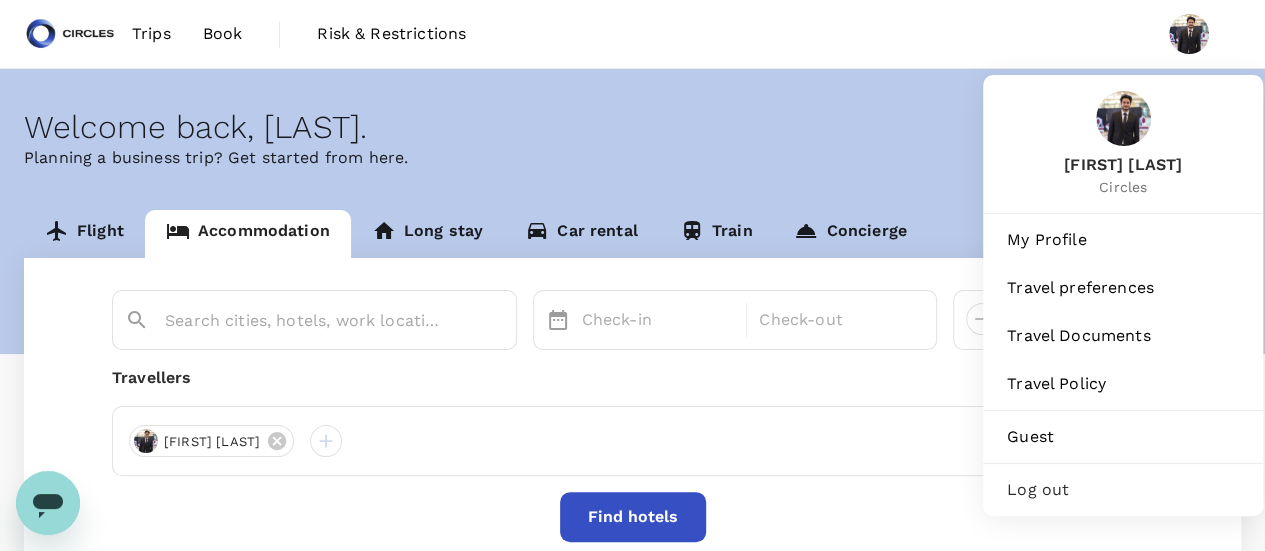 click at bounding box center (1189, 34) 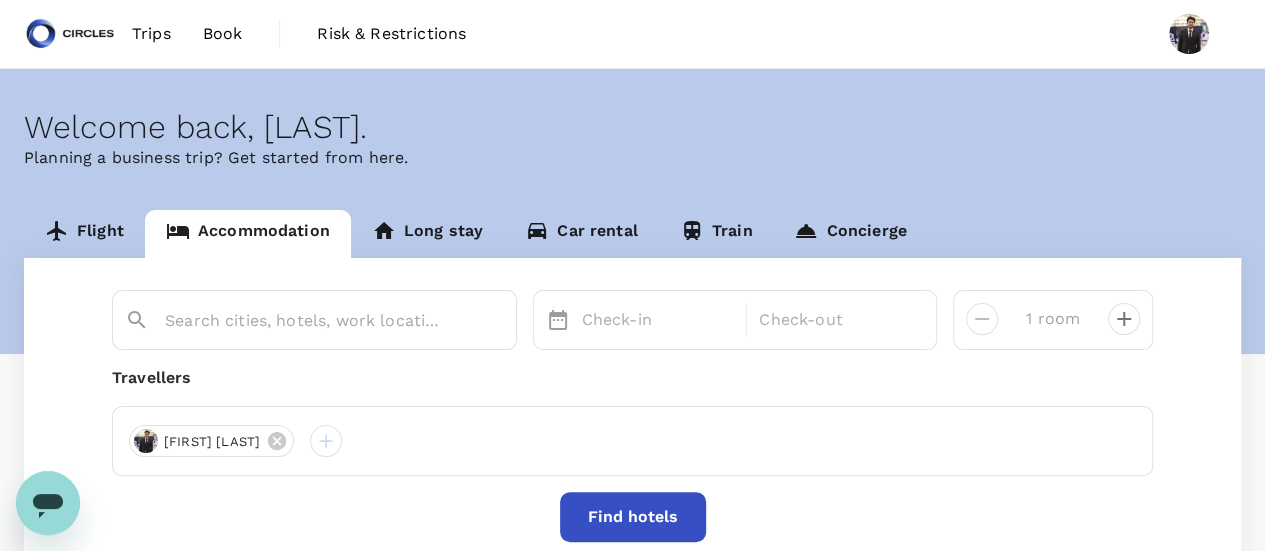 click at bounding box center (1189, 34) 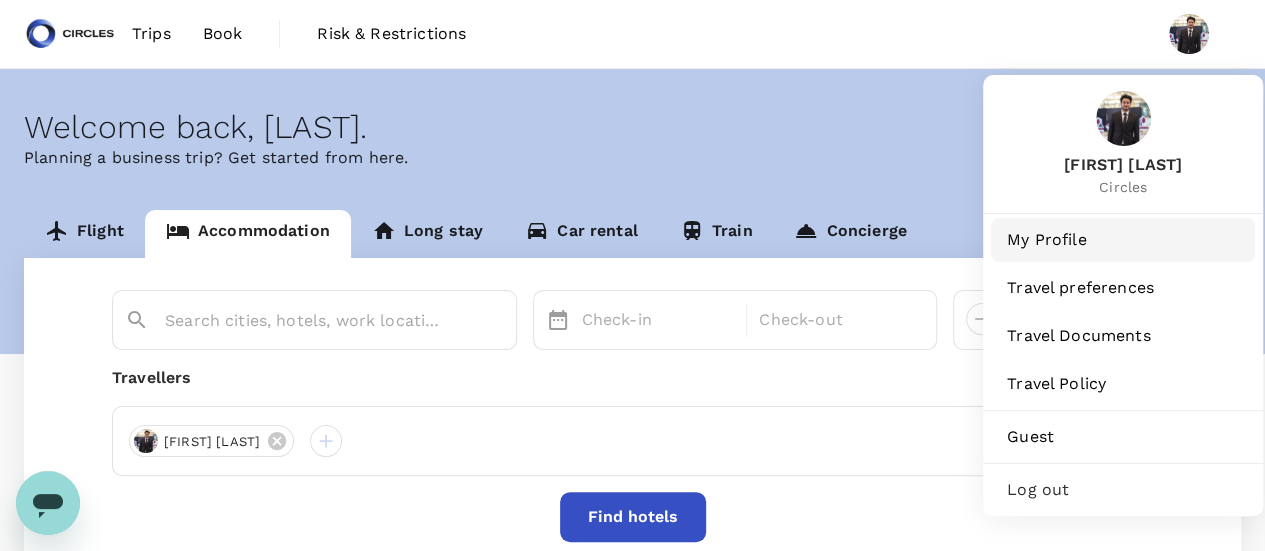 click on "My Profile" at bounding box center [1123, 240] 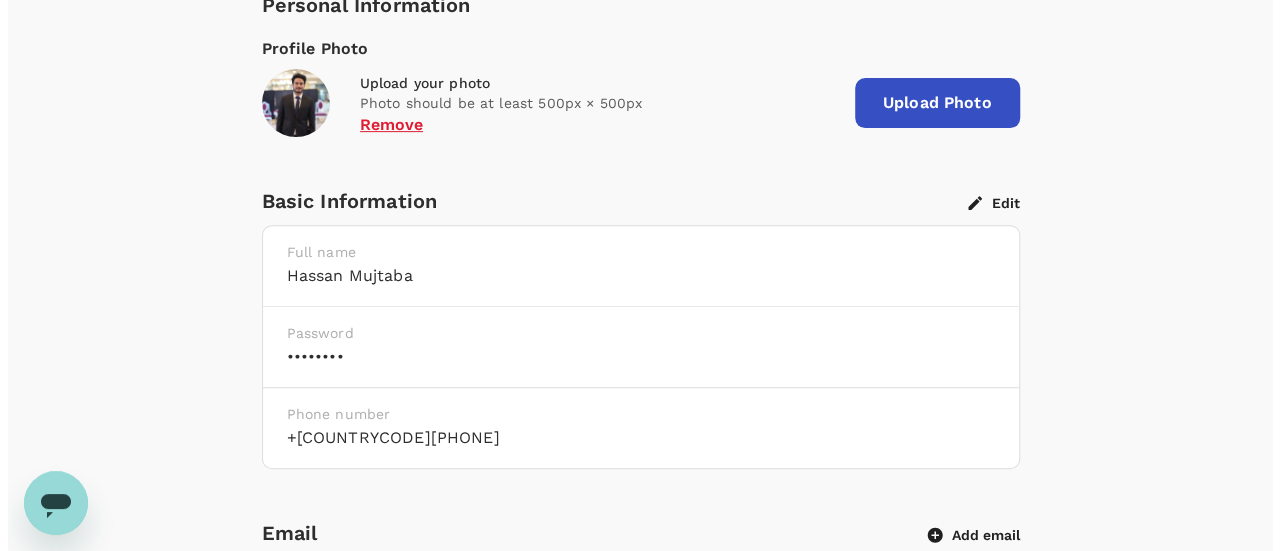 scroll, scrollTop: 338, scrollLeft: 0, axis: vertical 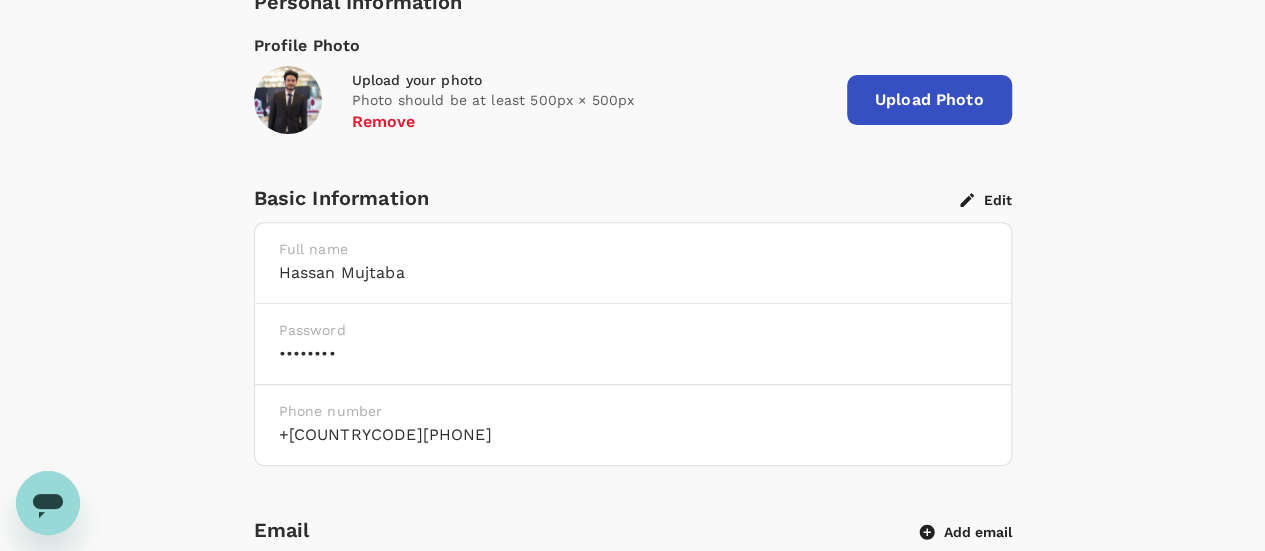 click on "Remove" at bounding box center [384, 122] 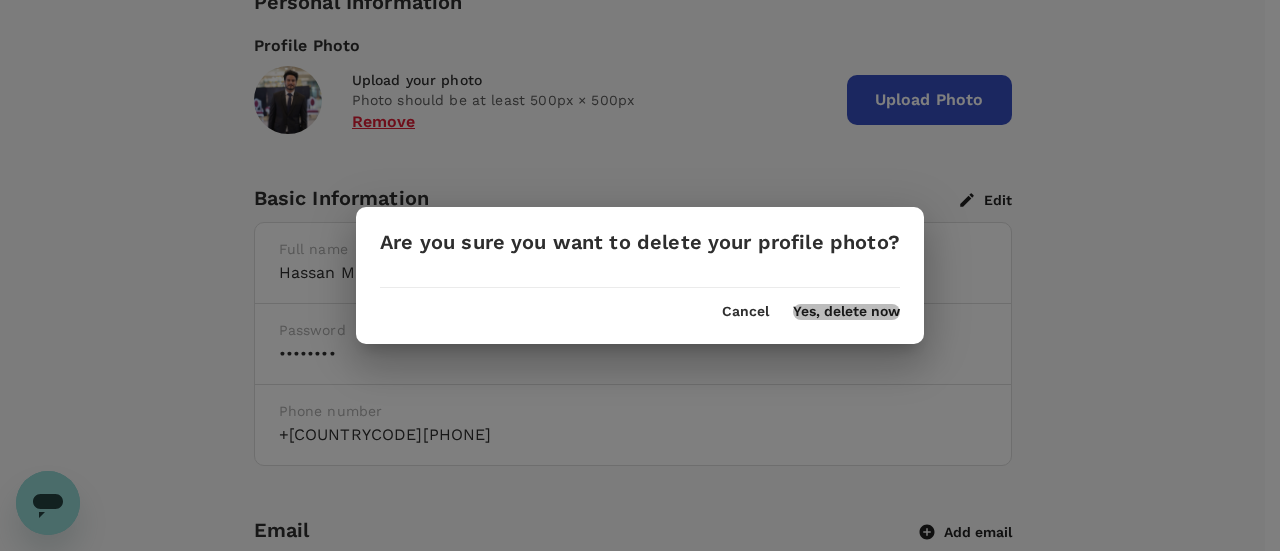 click on "Yes, delete now" at bounding box center [846, 312] 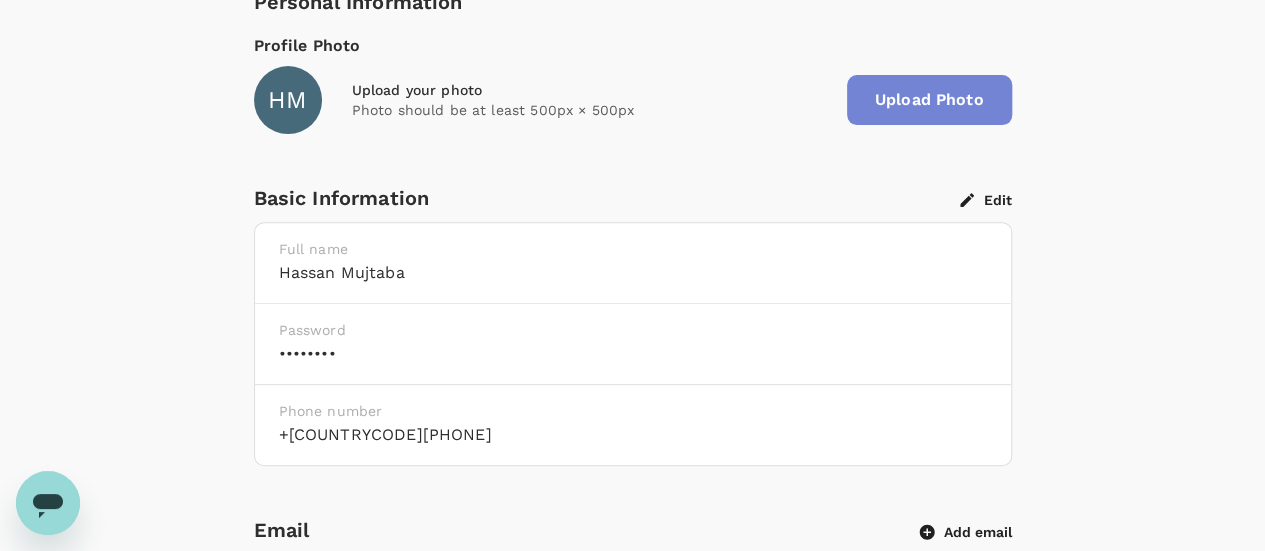 click on "Upload Photo" at bounding box center (929, 100) 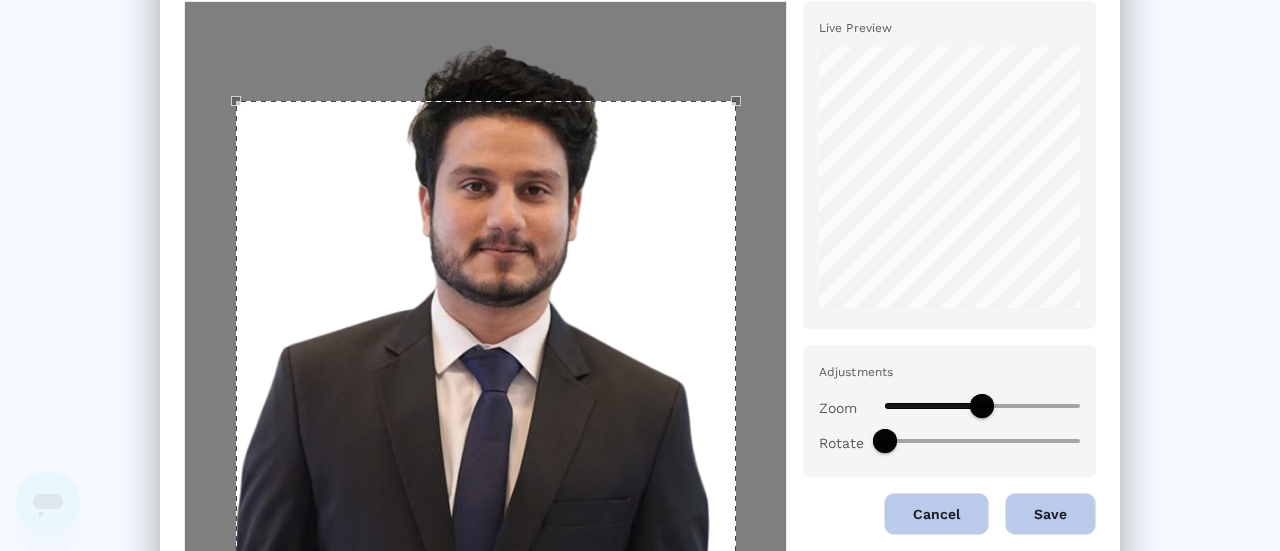 scroll, scrollTop: 101, scrollLeft: 0, axis: vertical 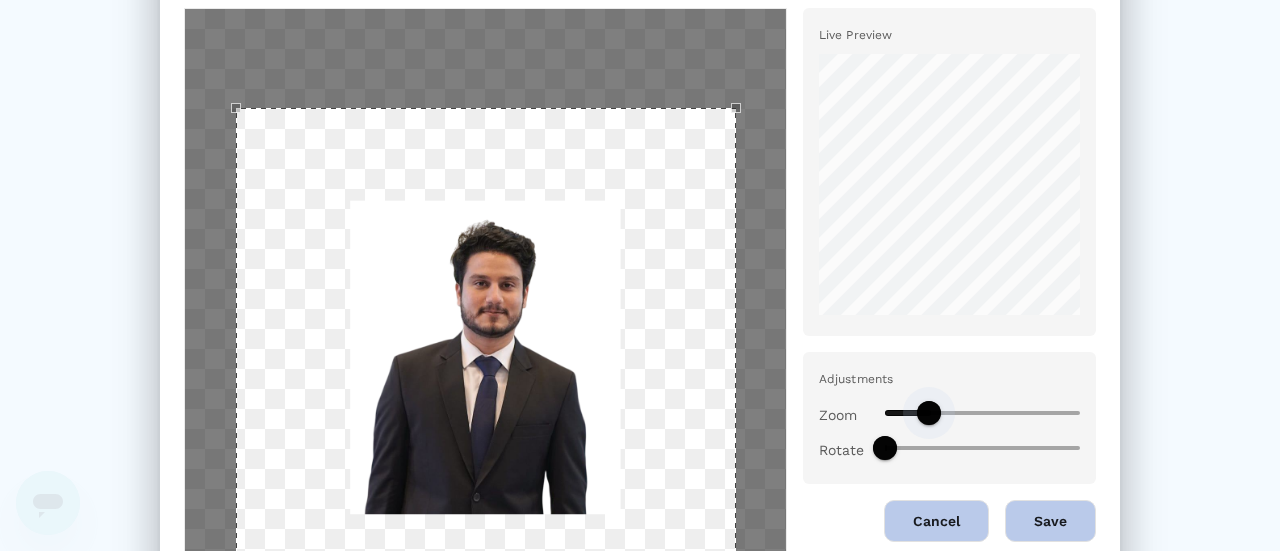 type on "0.5" 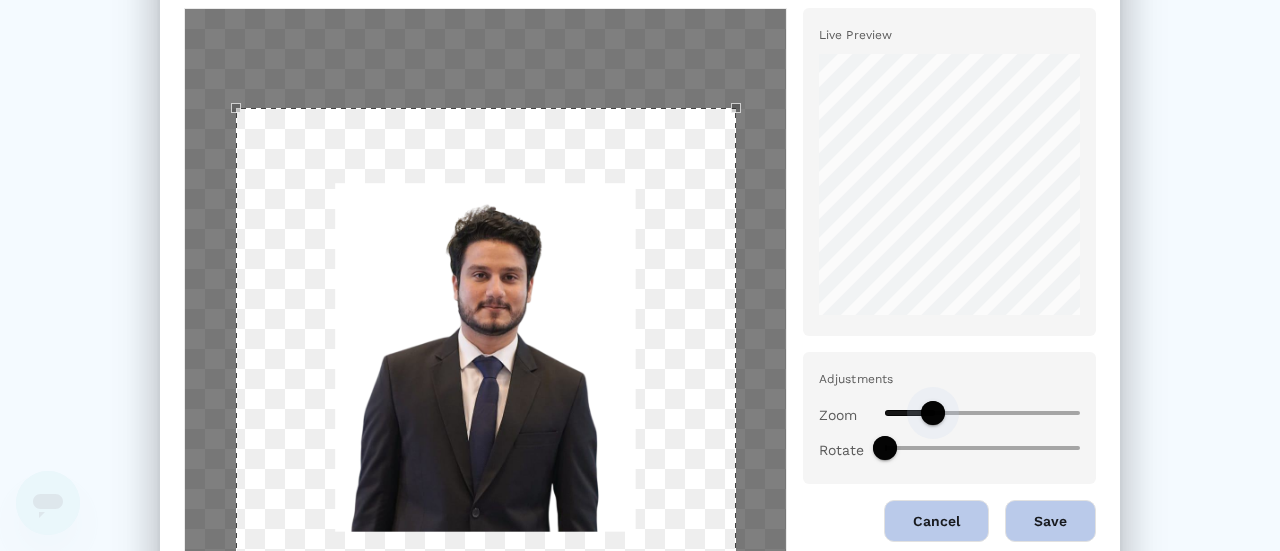 drag, startPoint x: 946, startPoint y: 405, endPoint x: 926, endPoint y: 408, distance: 20.22375 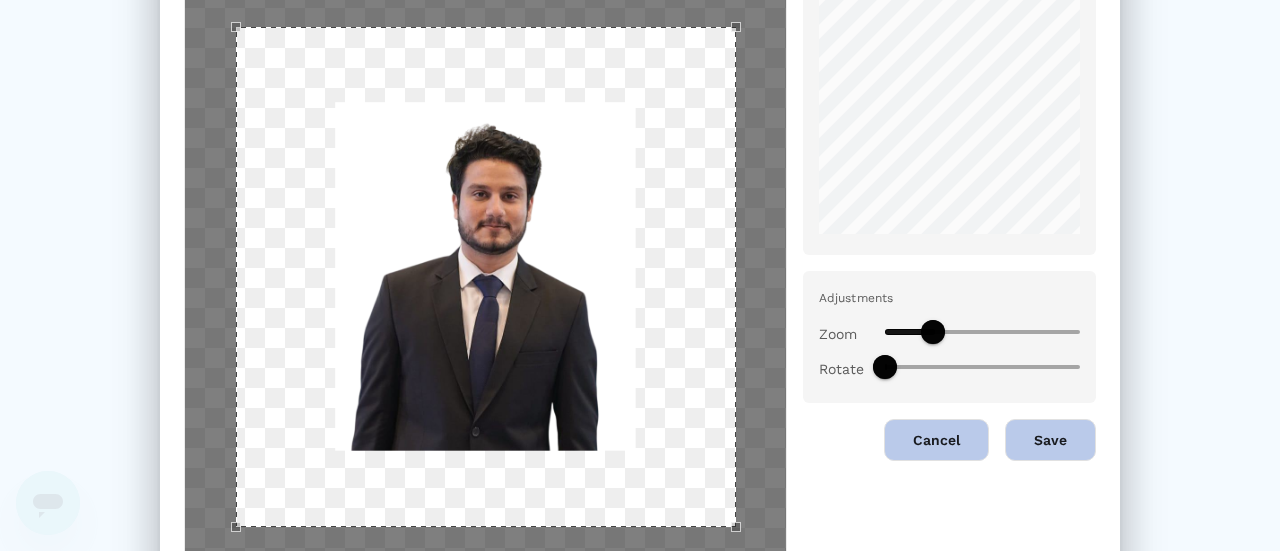 scroll, scrollTop: 183, scrollLeft: 0, axis: vertical 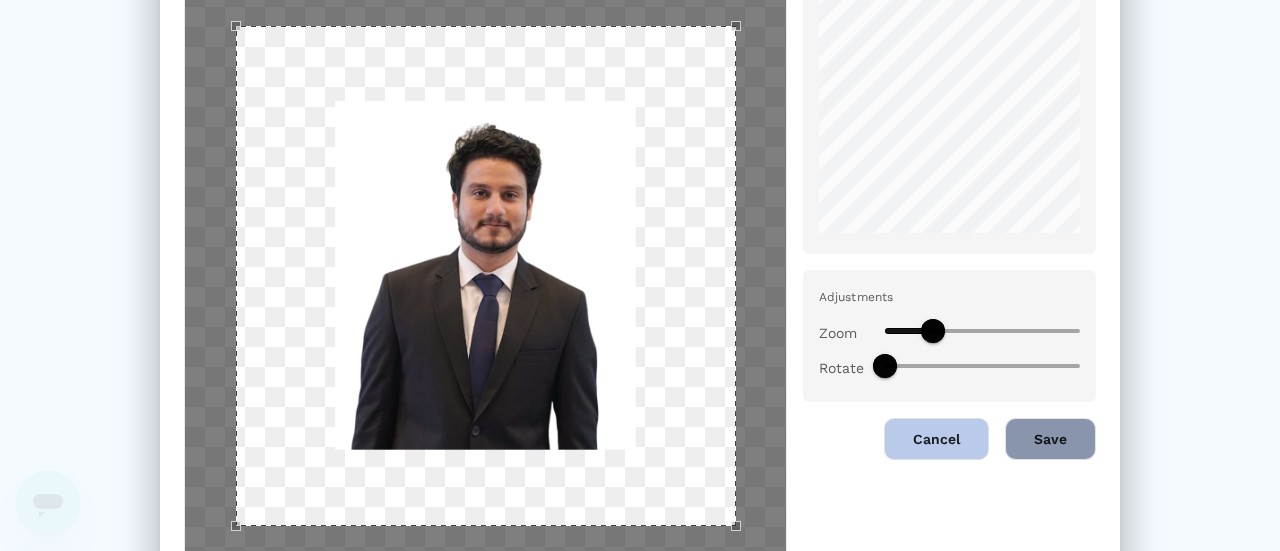 click on "Save" at bounding box center [1050, 439] 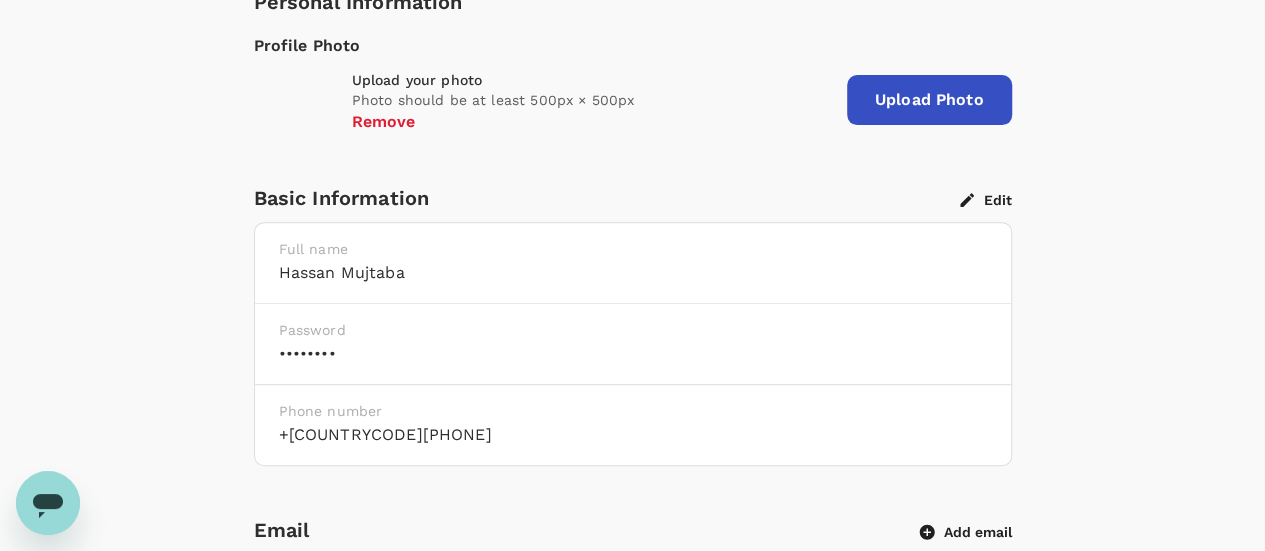 click on "Remove" at bounding box center (384, 122) 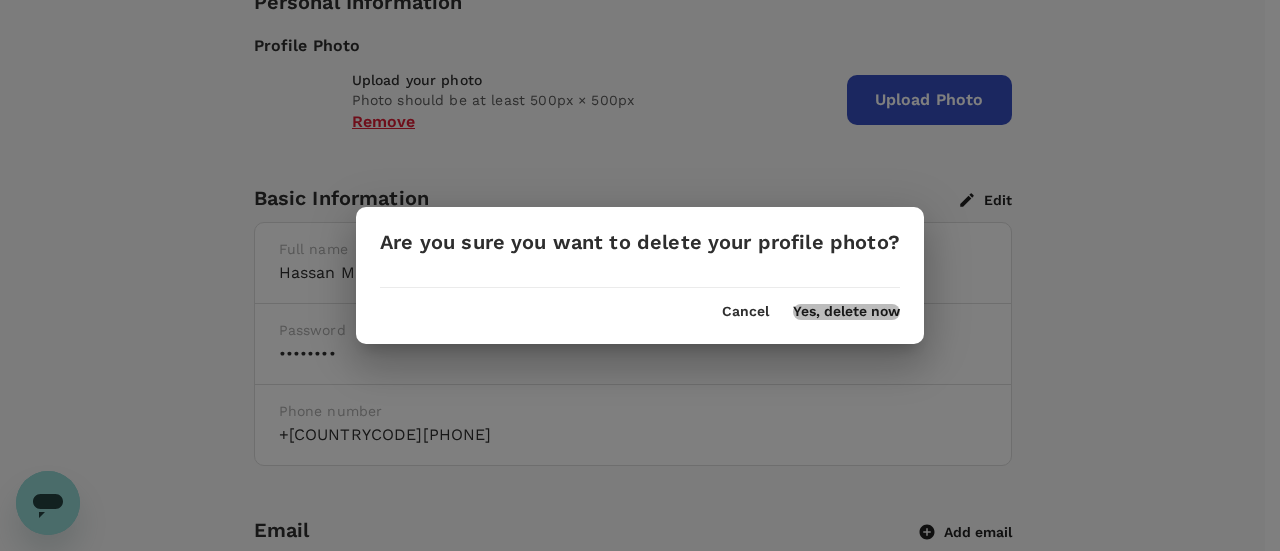 click on "Yes, delete now" at bounding box center (846, 312) 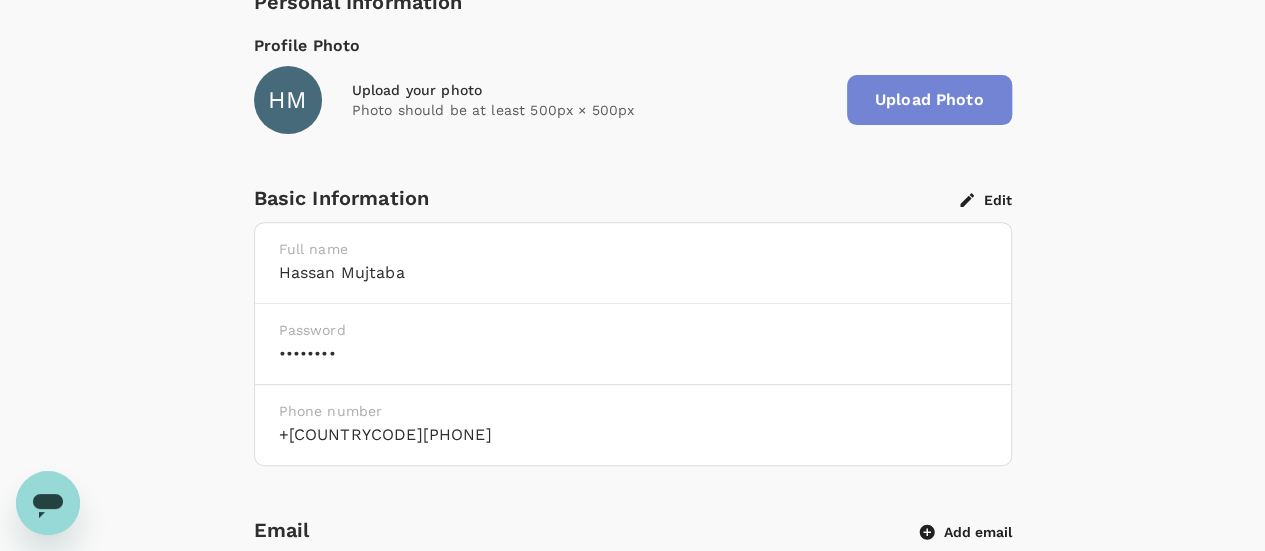 click on "Upload Photo" at bounding box center (929, 100) 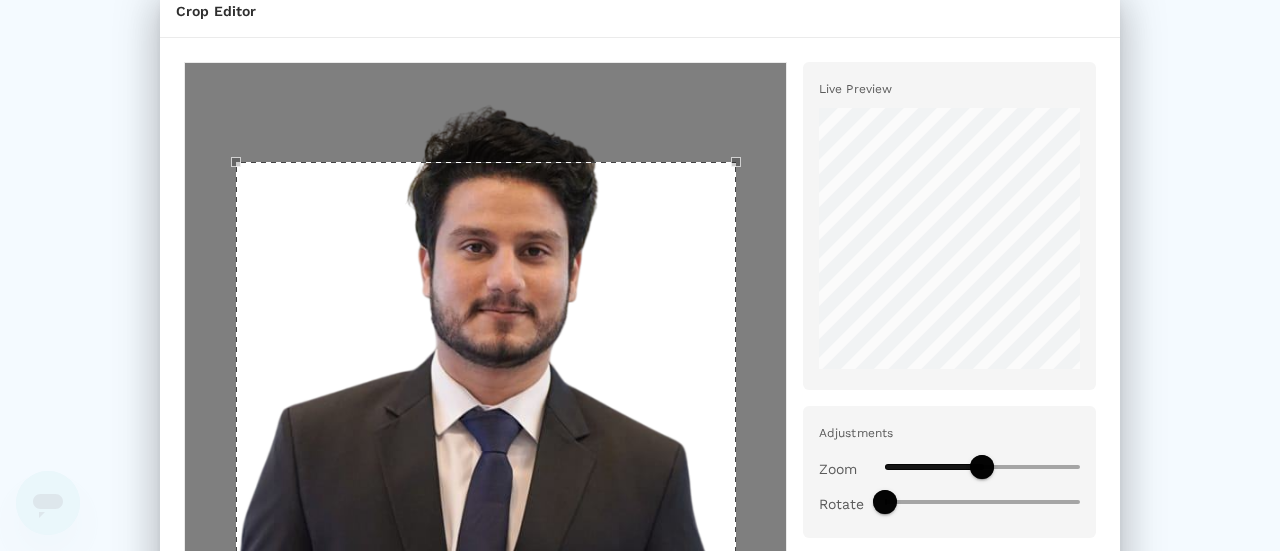 scroll, scrollTop: 50, scrollLeft: 0, axis: vertical 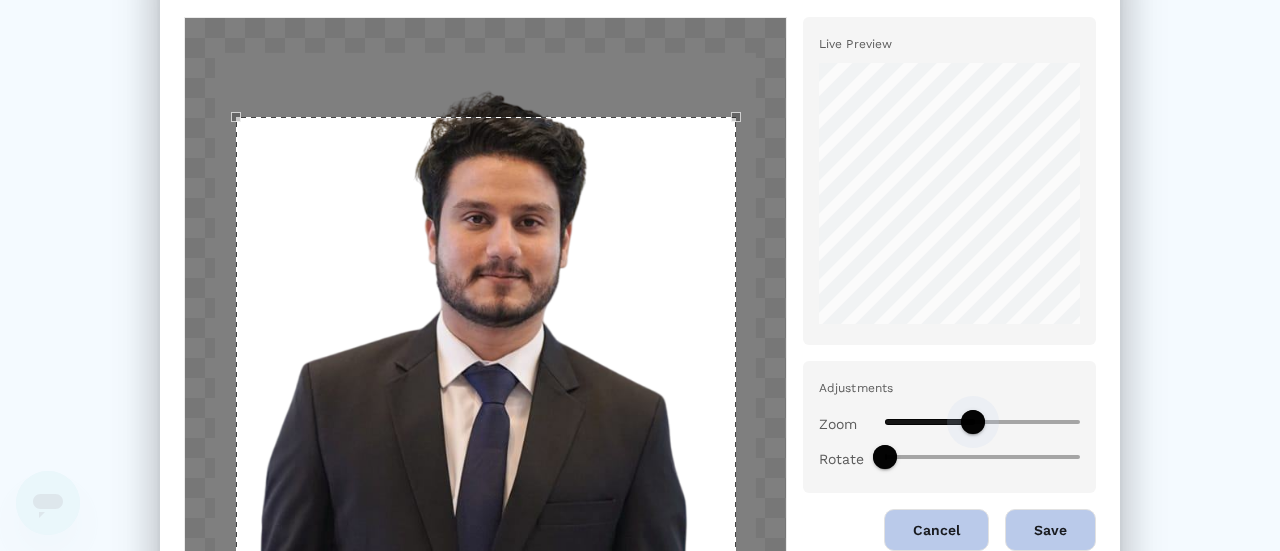 type on "0.85" 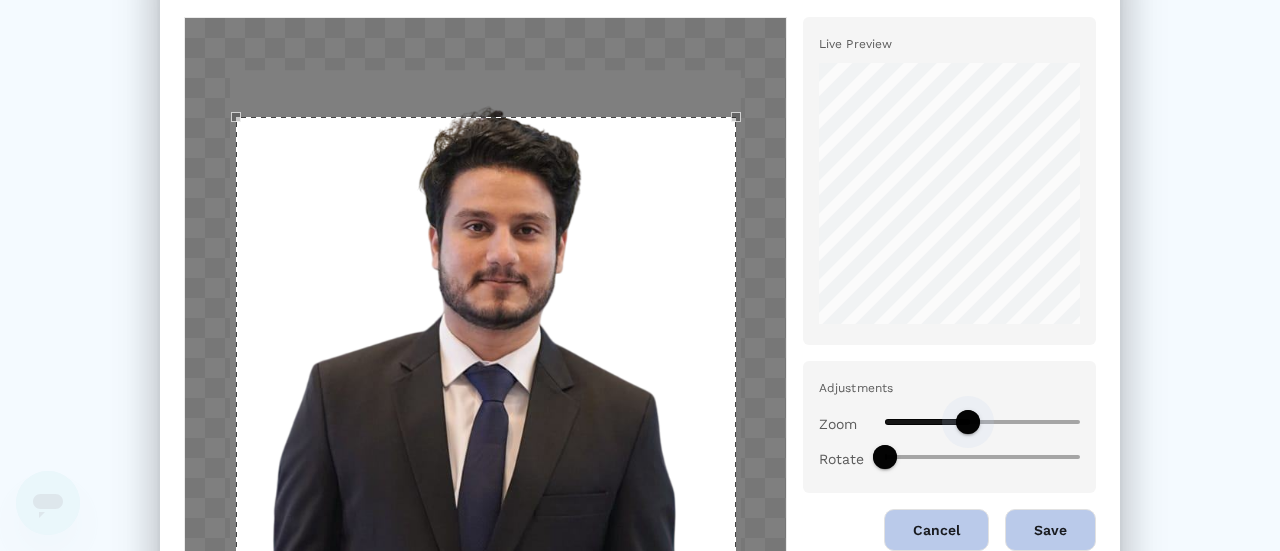 drag, startPoint x: 988, startPoint y: 417, endPoint x: 961, endPoint y: 404, distance: 29.966648 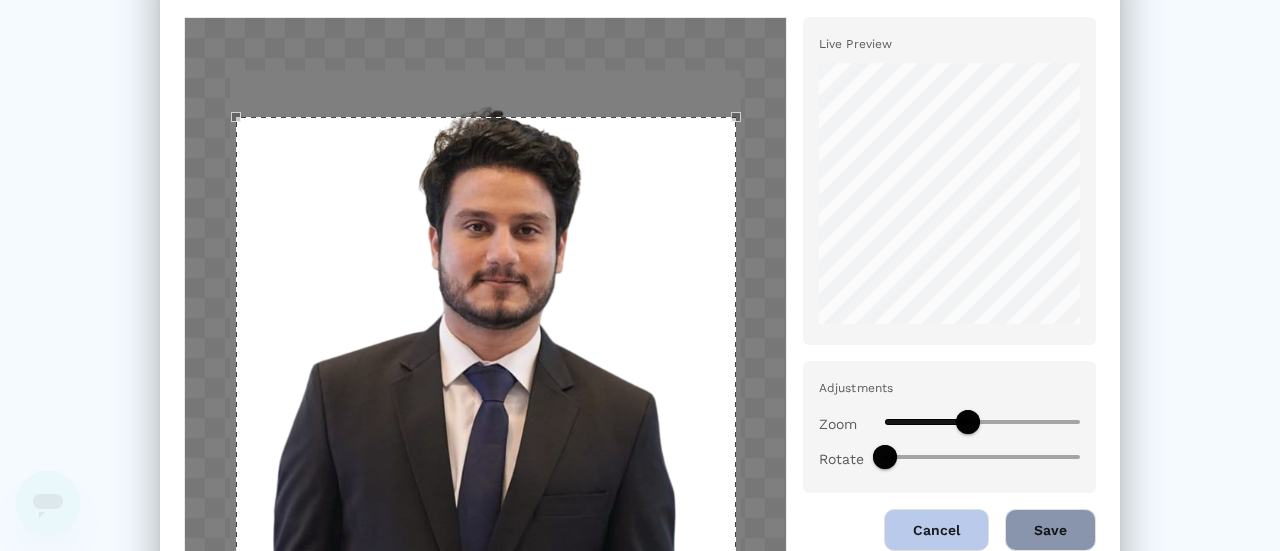 click on "Save" at bounding box center [1050, 530] 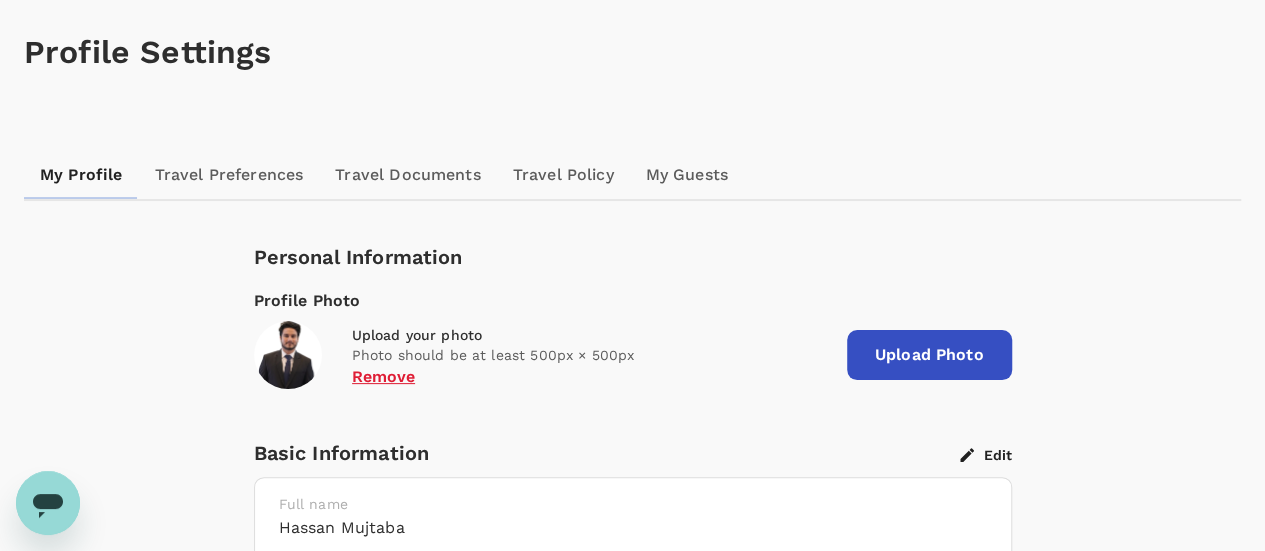 scroll, scrollTop: 0, scrollLeft: 0, axis: both 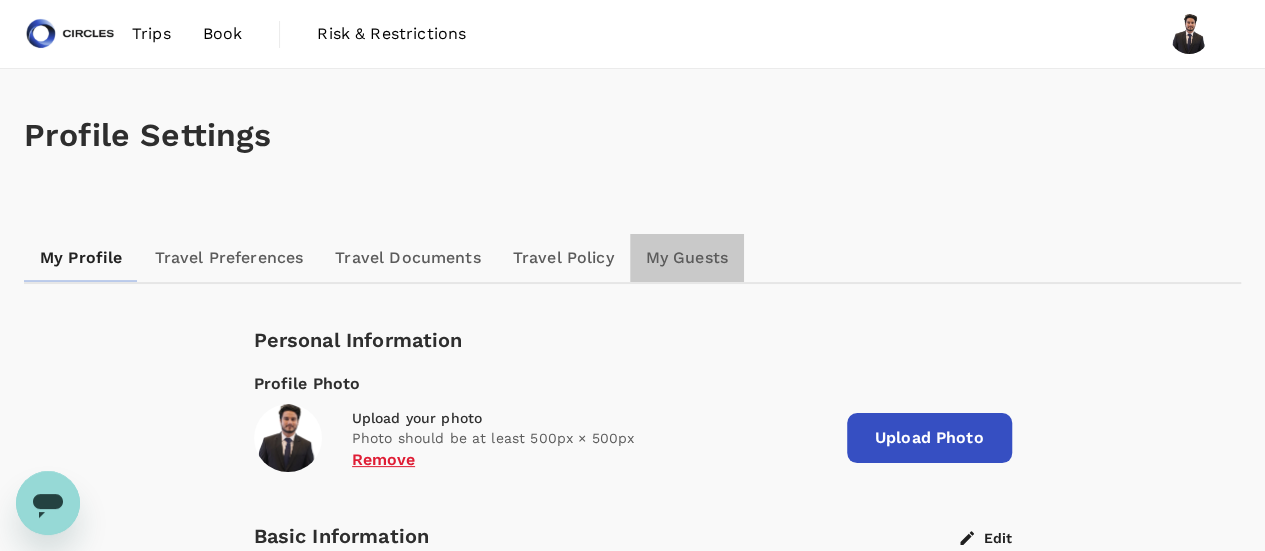 click on "My Guests" at bounding box center (687, 258) 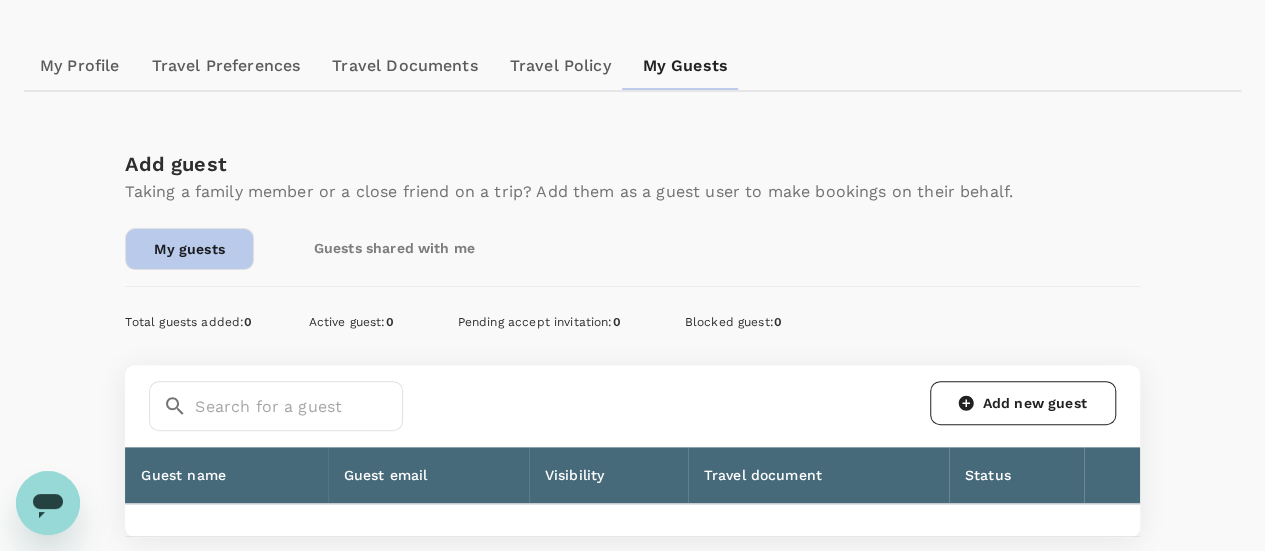 scroll, scrollTop: 190, scrollLeft: 0, axis: vertical 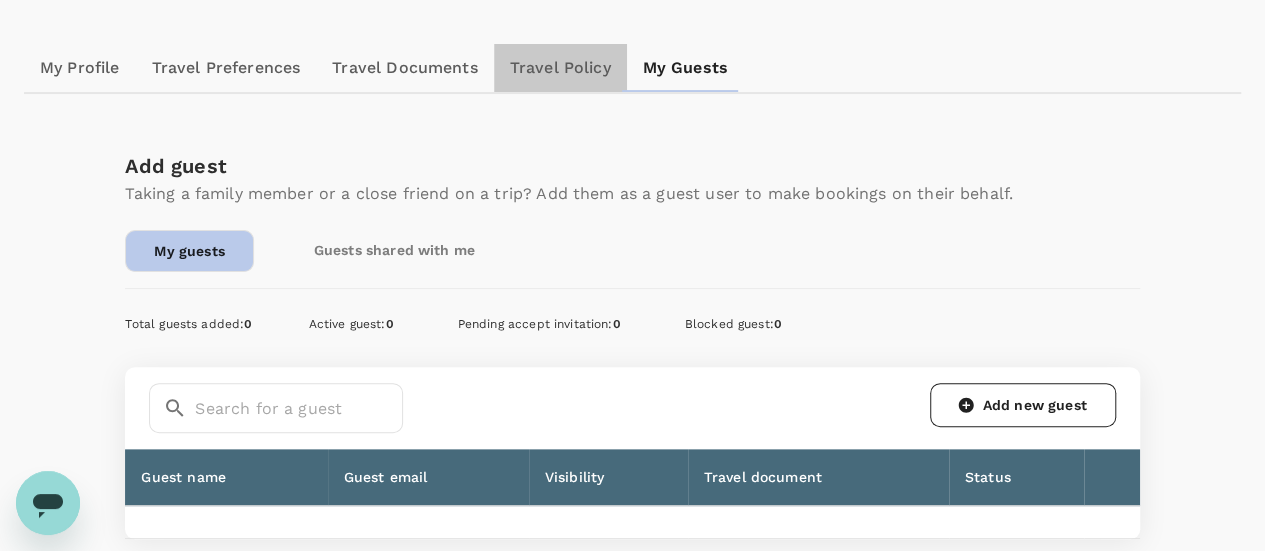 click on "Travel Policy" at bounding box center (560, 68) 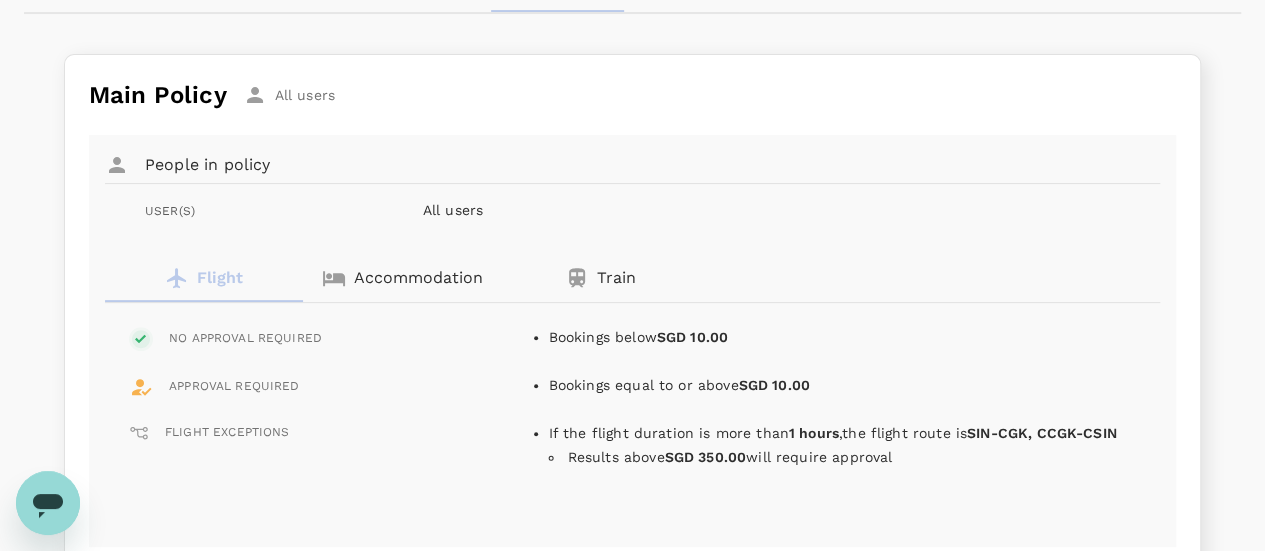 scroll, scrollTop: 271, scrollLeft: 0, axis: vertical 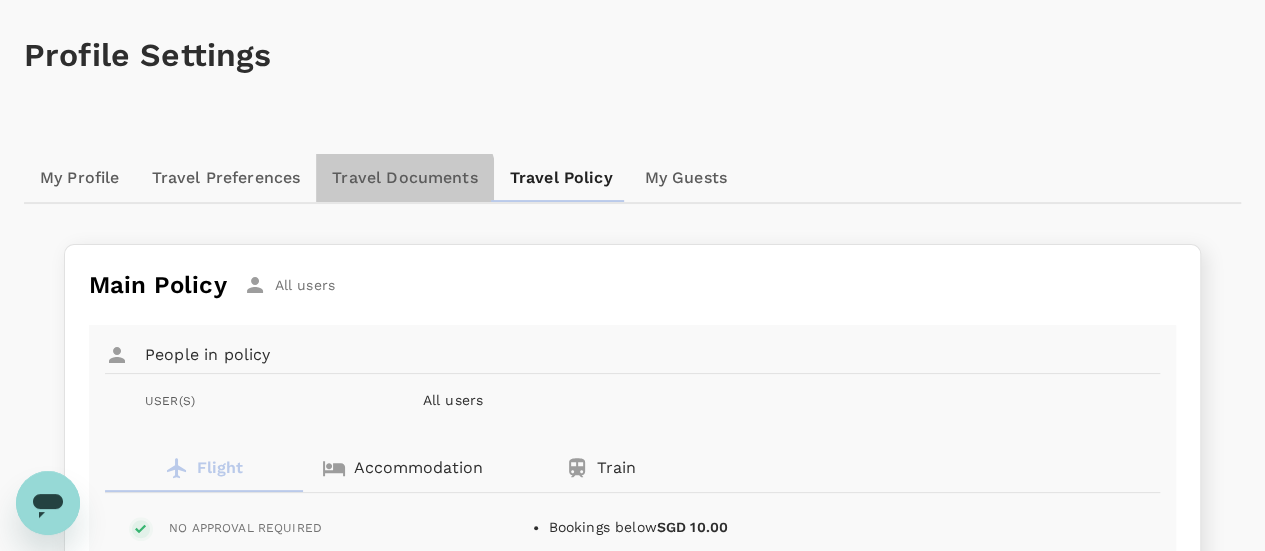 click on "Travel Documents" at bounding box center (404, 178) 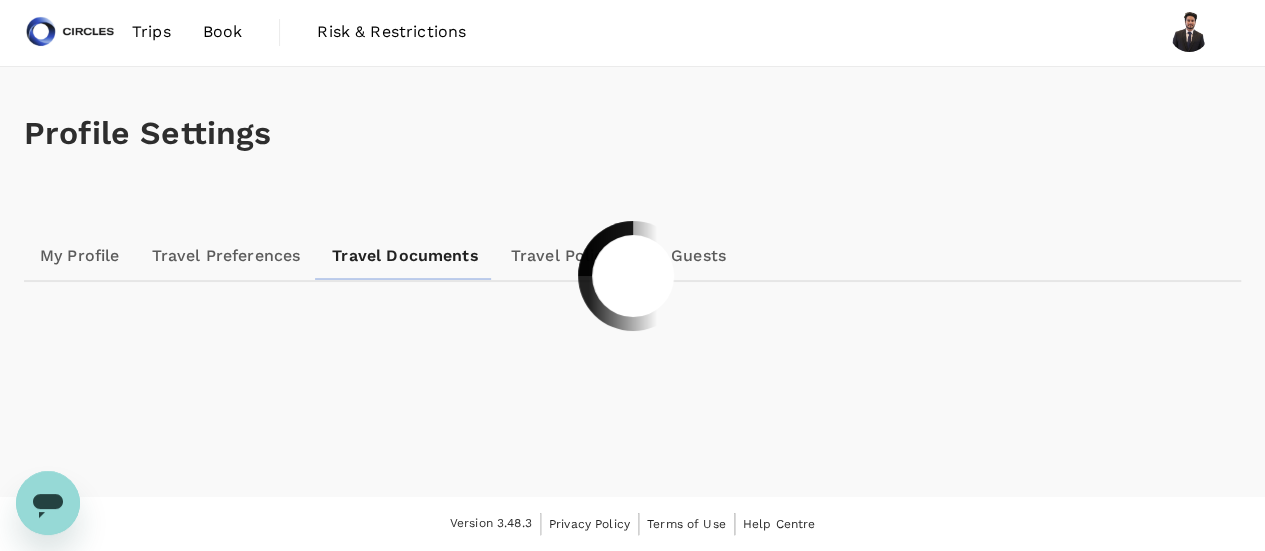 scroll, scrollTop: 0, scrollLeft: 0, axis: both 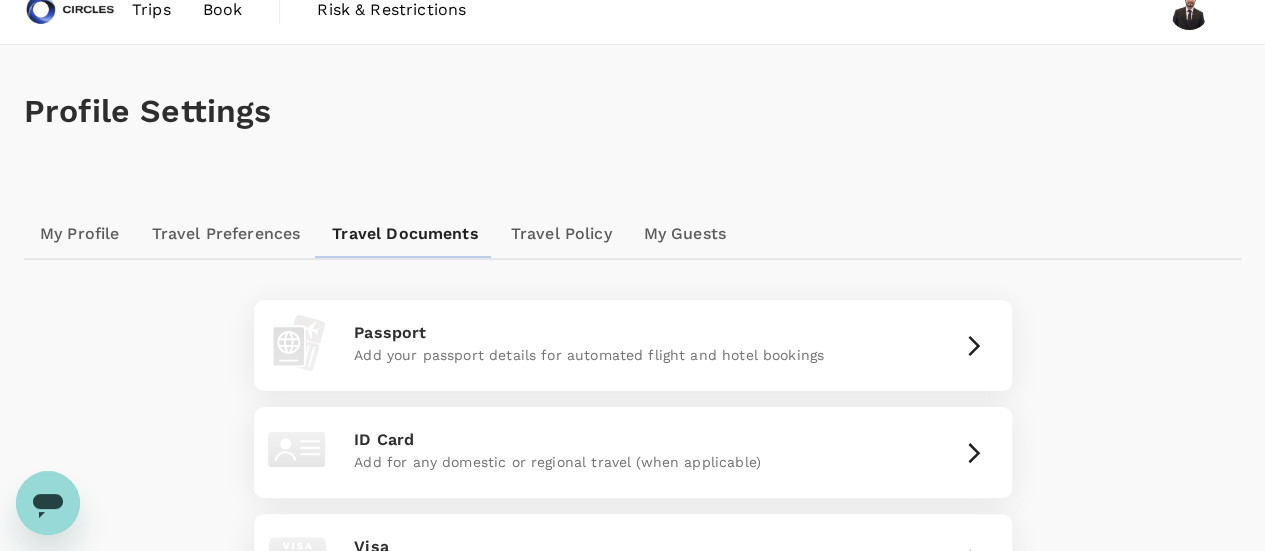 click on "[PERSONAL_ID]" at bounding box center (632, 490) 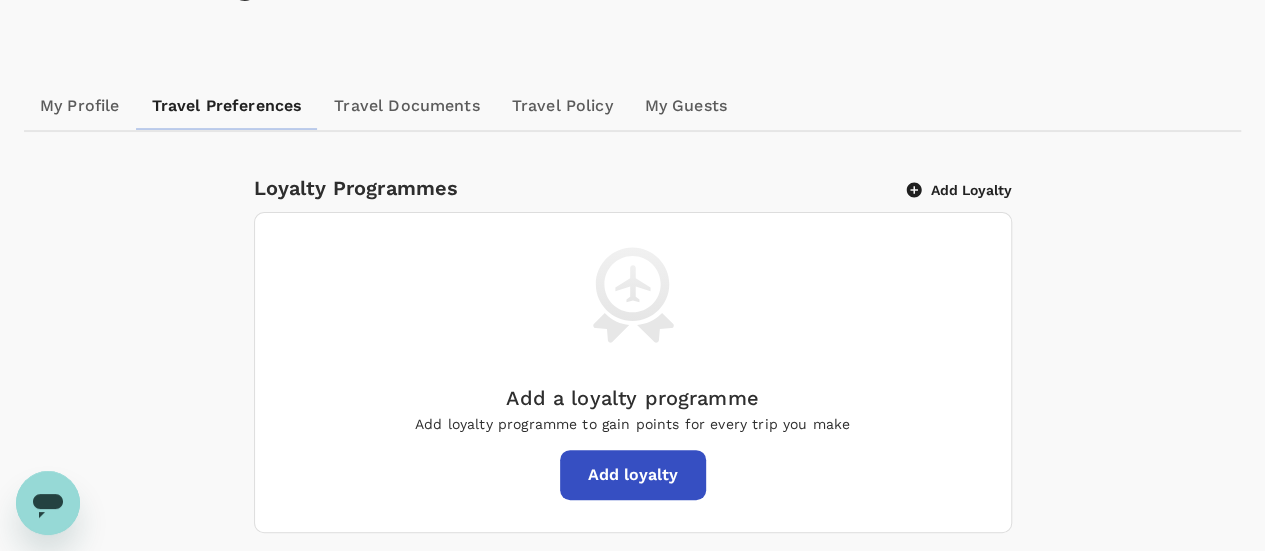 scroll, scrollTop: 5, scrollLeft: 0, axis: vertical 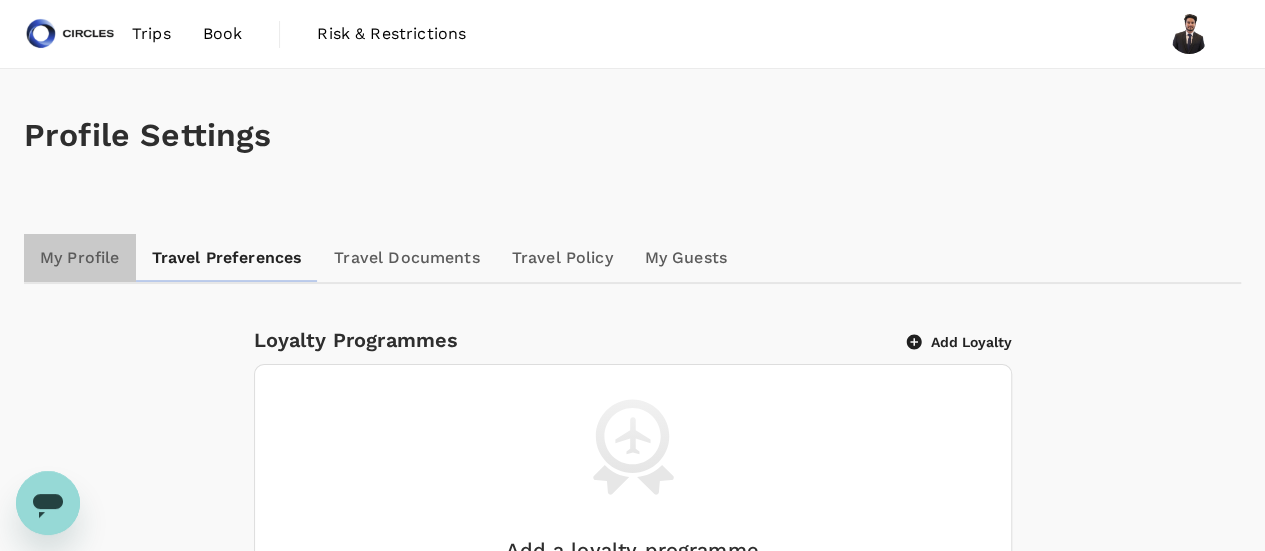 click on "My Profile" at bounding box center [80, 258] 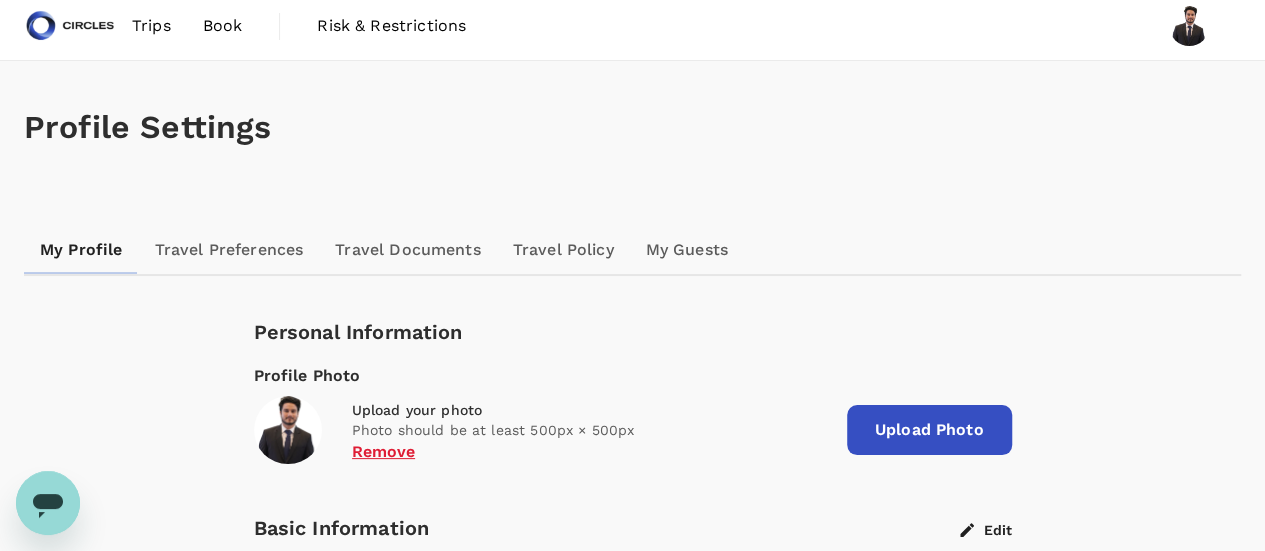 scroll, scrollTop: 0, scrollLeft: 0, axis: both 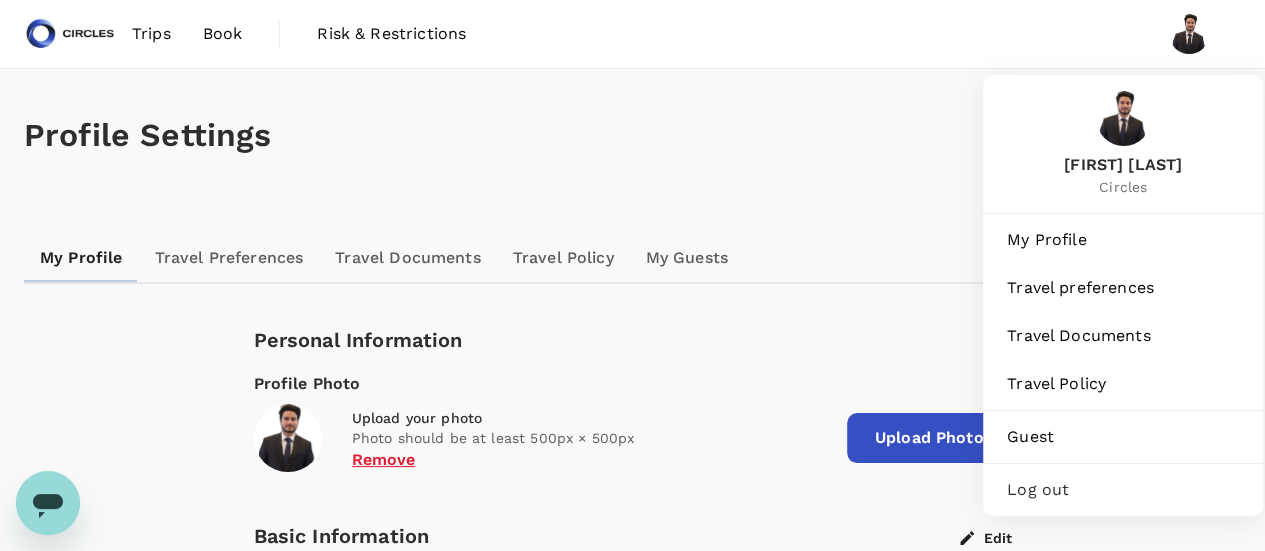 click at bounding box center [1189, 34] 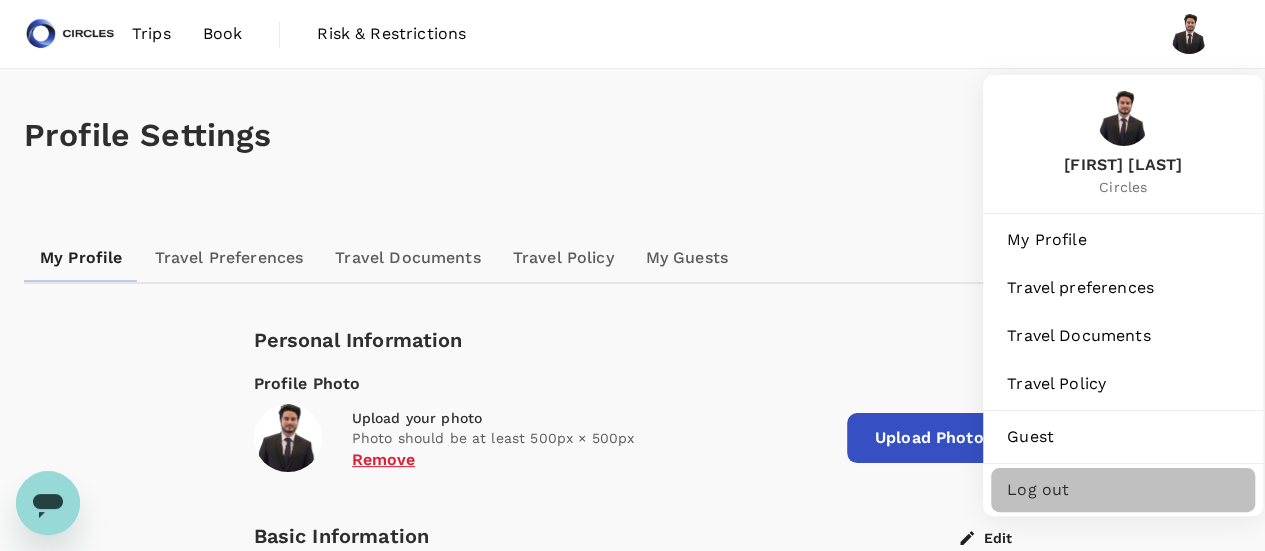 click on "Log out" at bounding box center (1123, 490) 